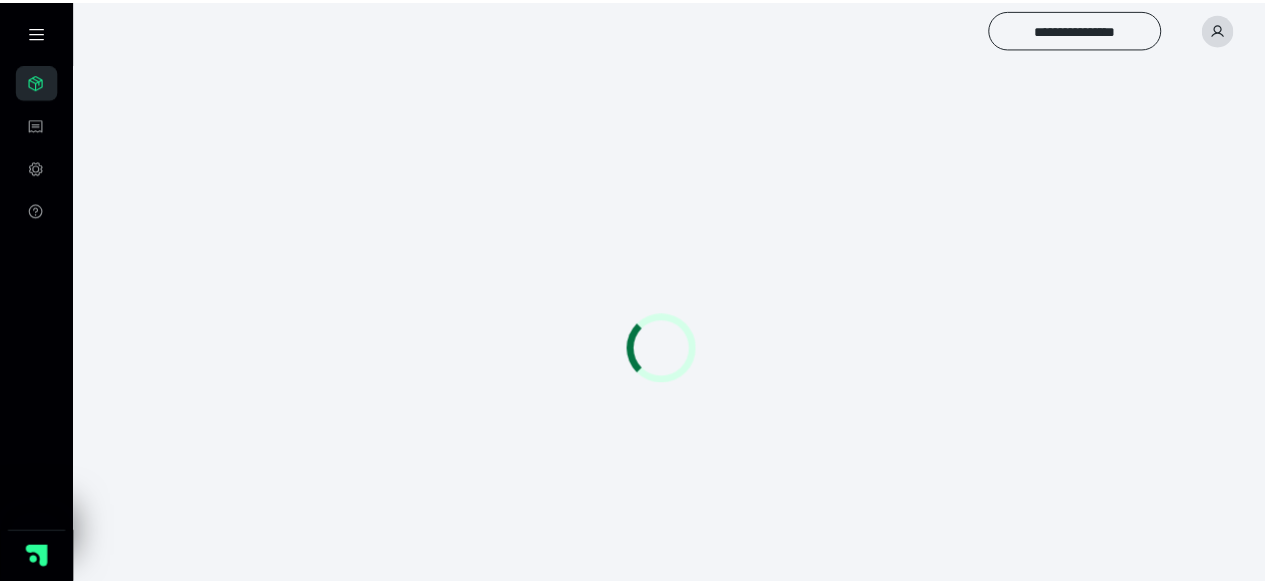 scroll, scrollTop: 0, scrollLeft: 0, axis: both 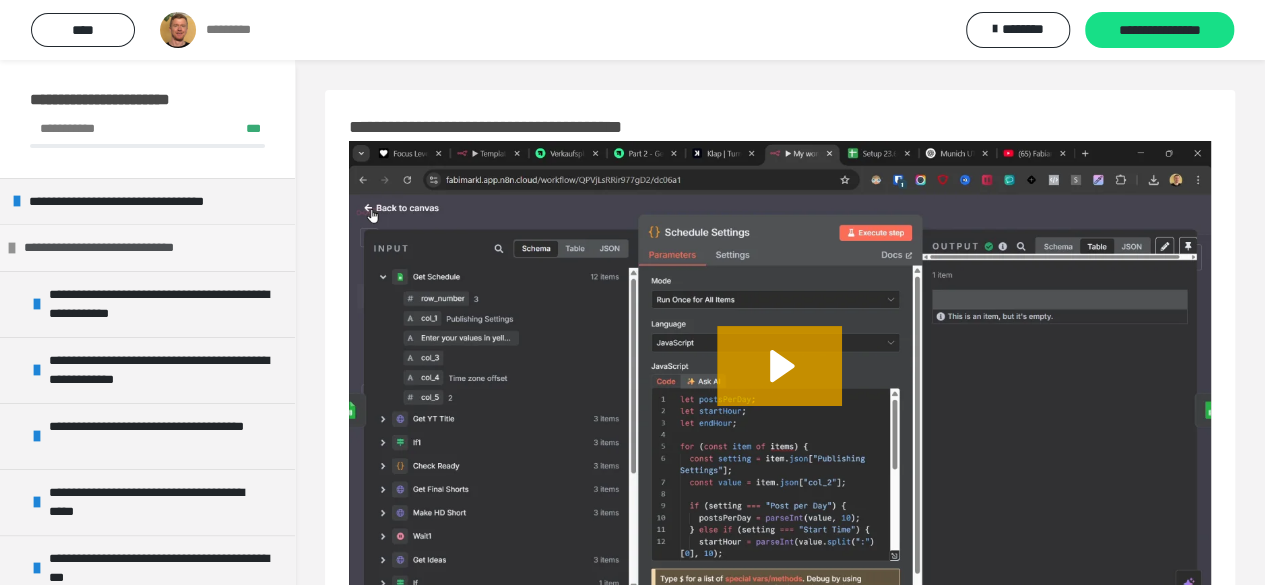 click on "**********" at bounding box center (119, 248) 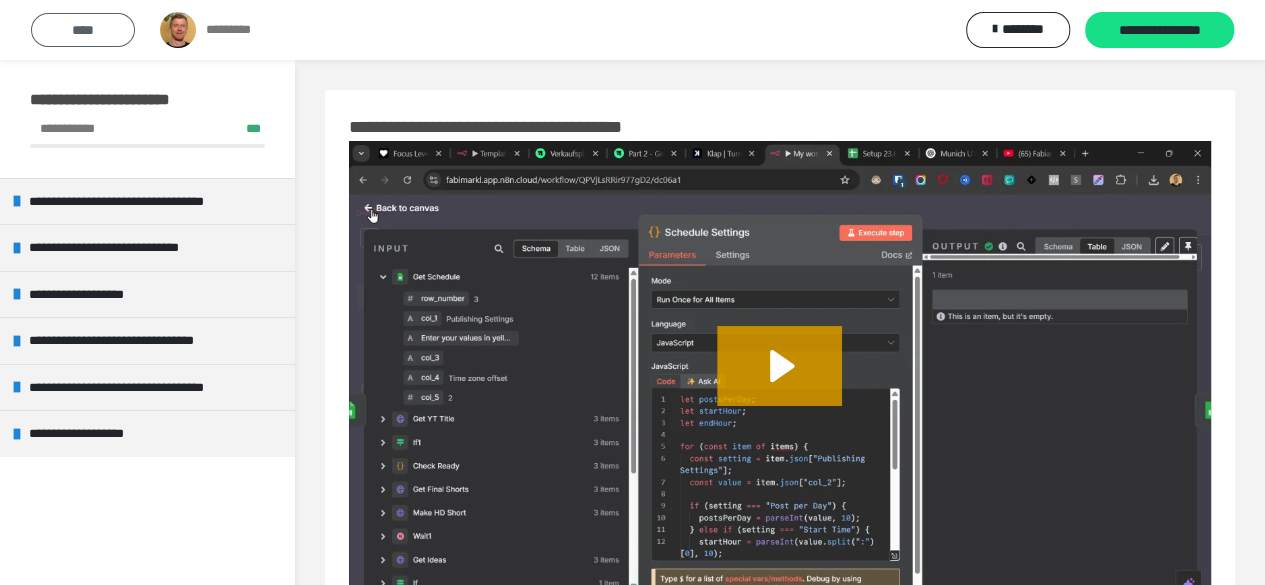 click on "****" at bounding box center [83, 30] 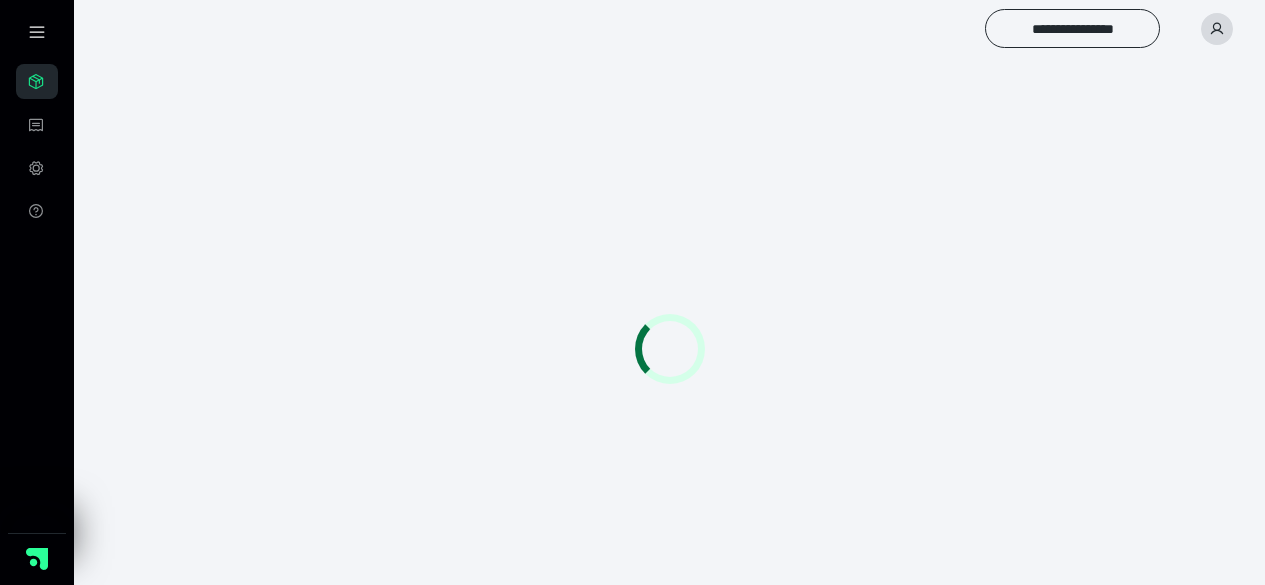 scroll, scrollTop: 0, scrollLeft: 0, axis: both 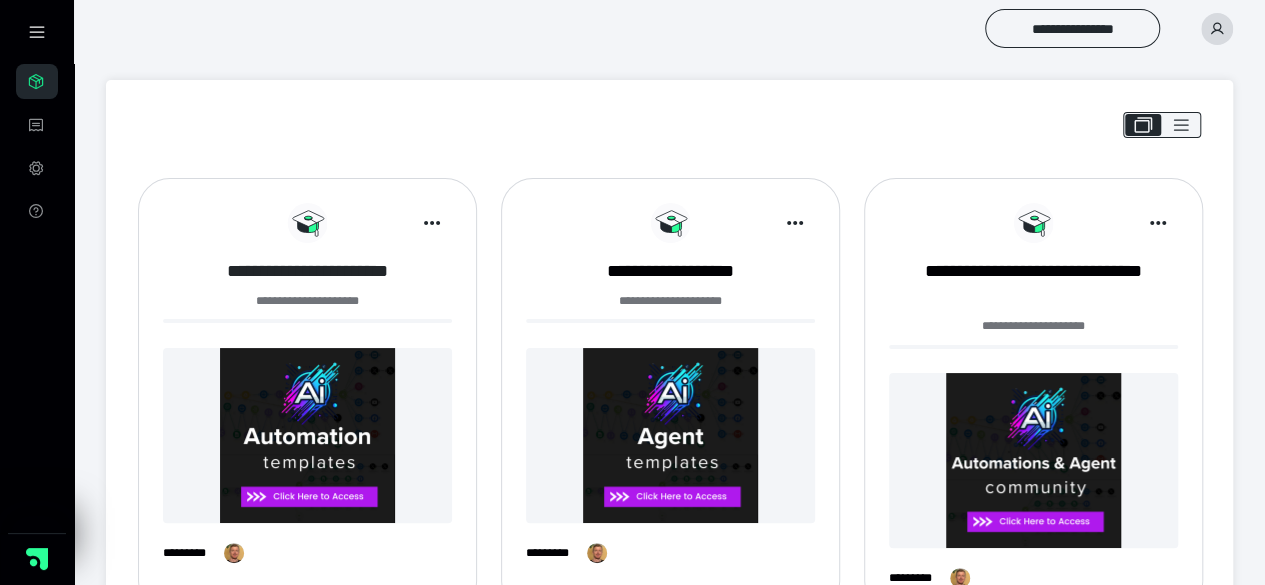 click on "**********" at bounding box center [307, 271] 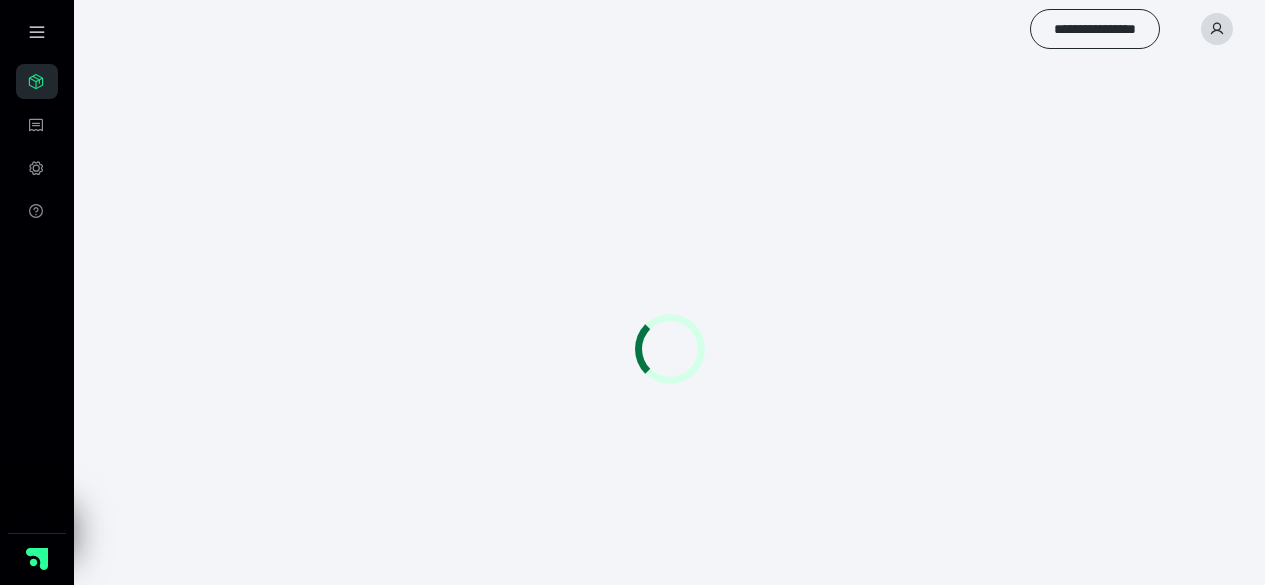 scroll, scrollTop: 0, scrollLeft: 0, axis: both 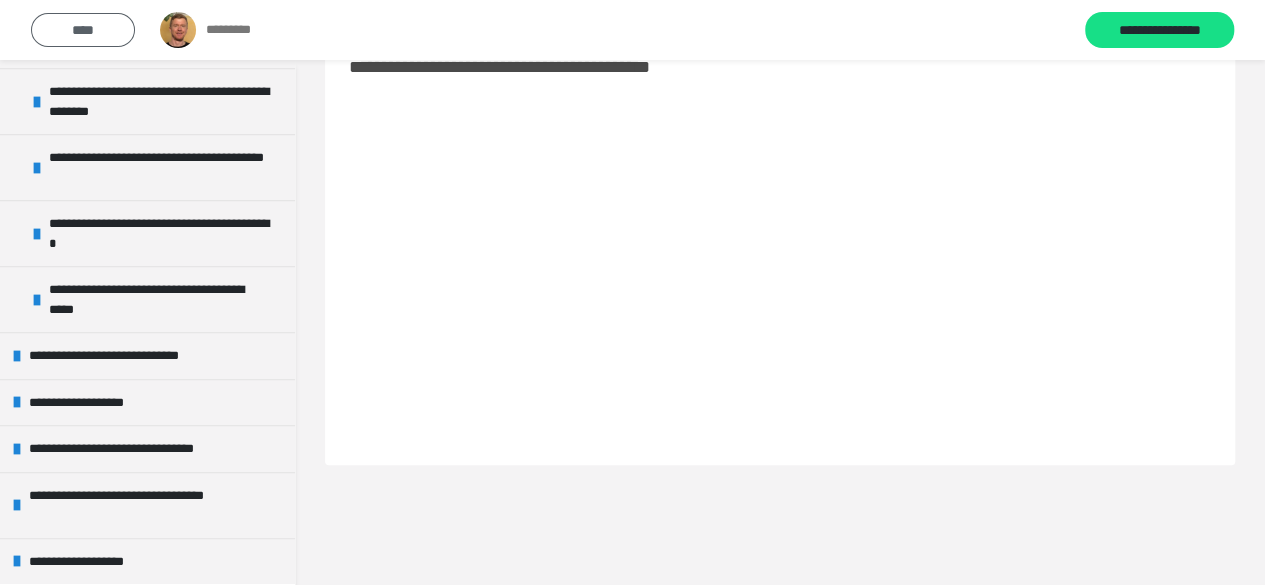 click on "****" at bounding box center [83, 30] 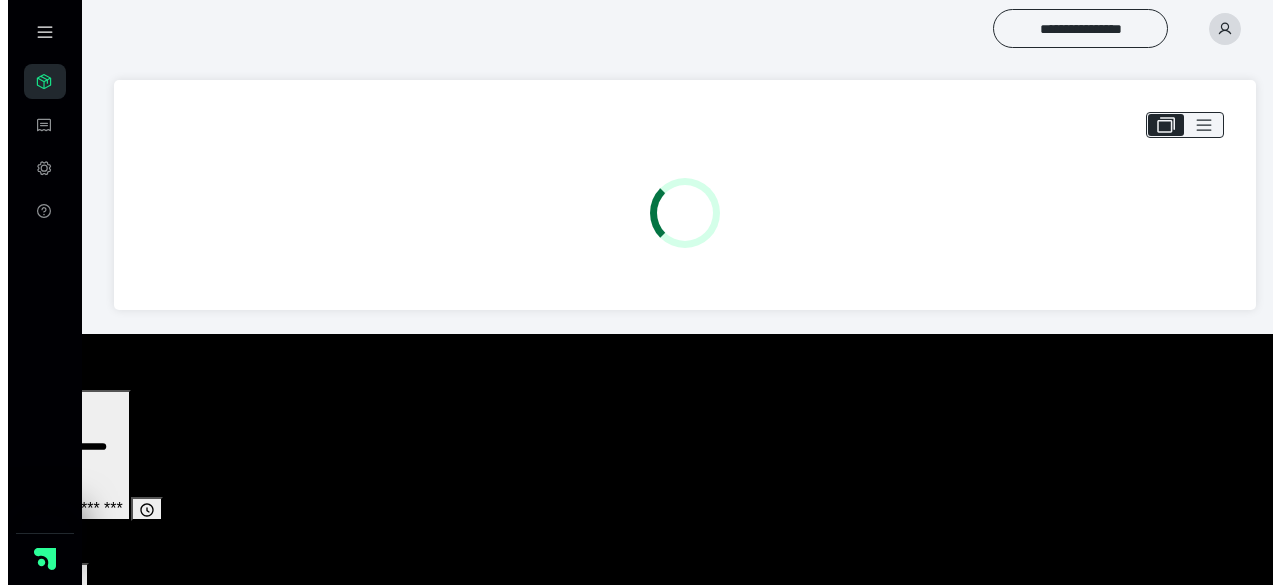scroll, scrollTop: 0, scrollLeft: 0, axis: both 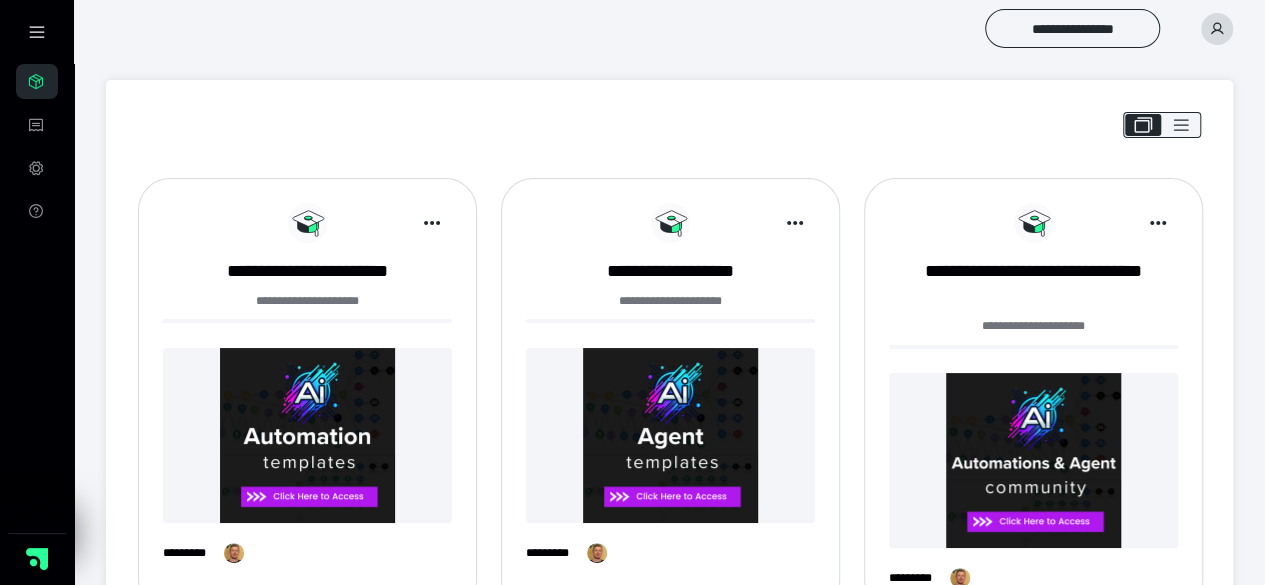 click at bounding box center [670, 435] 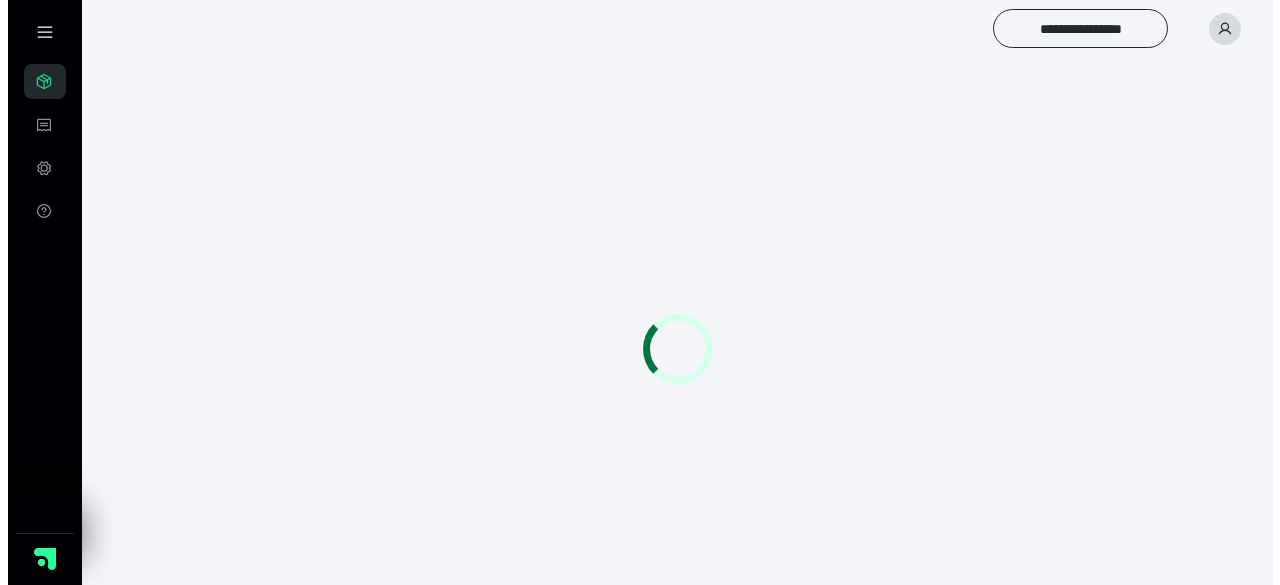 scroll, scrollTop: 0, scrollLeft: 0, axis: both 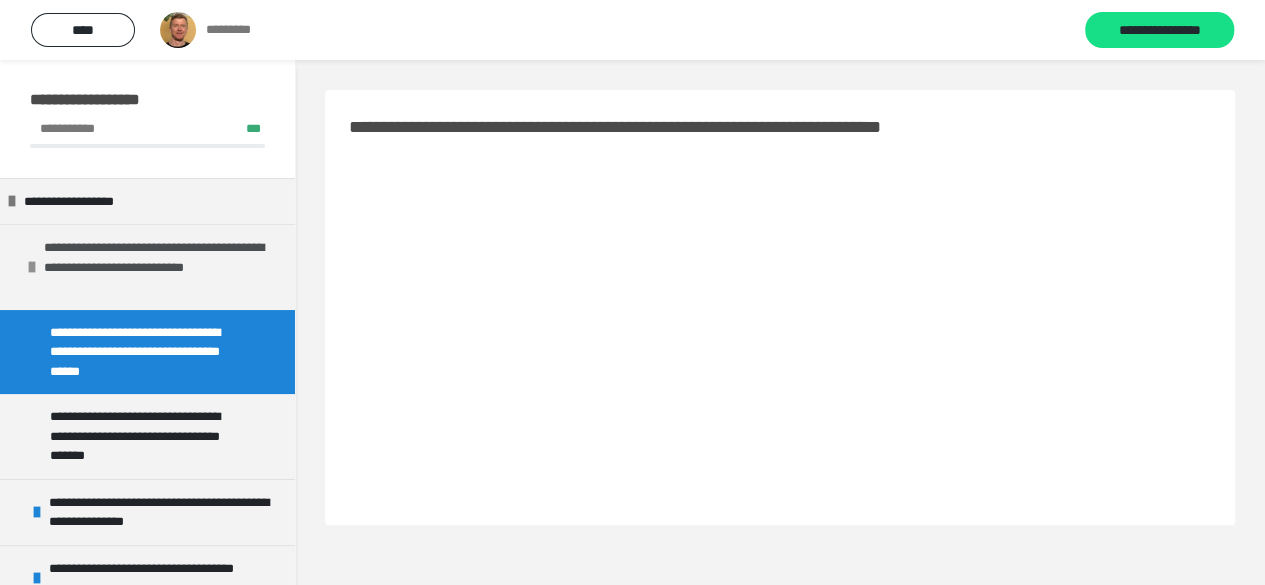 click on "**********" at bounding box center [154, 267] 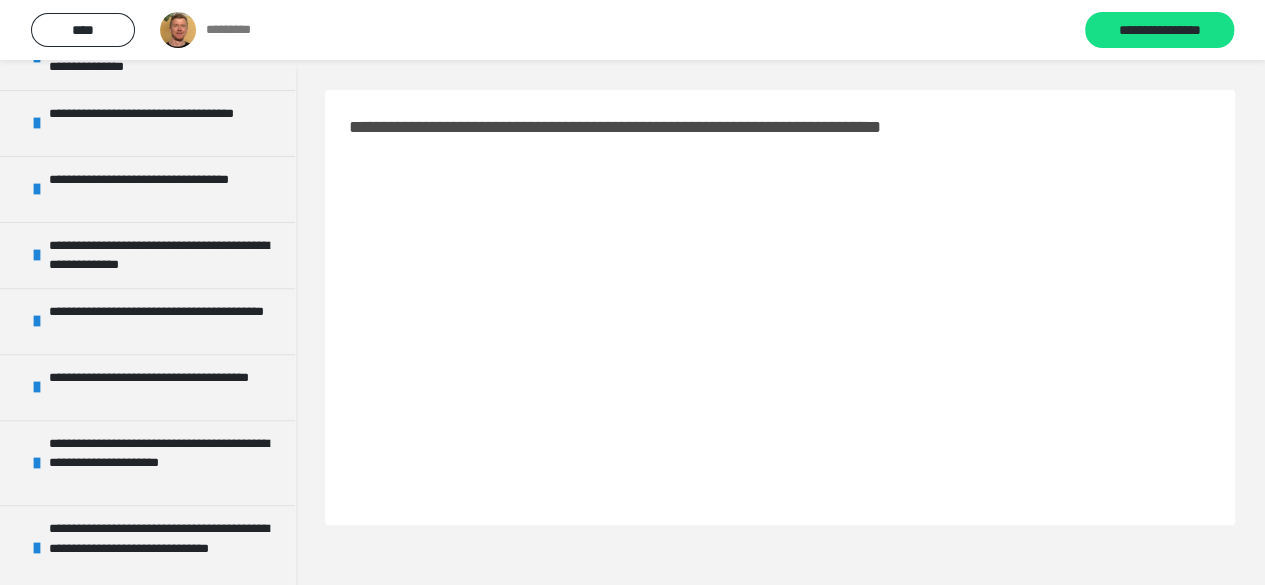 scroll, scrollTop: 694, scrollLeft: 0, axis: vertical 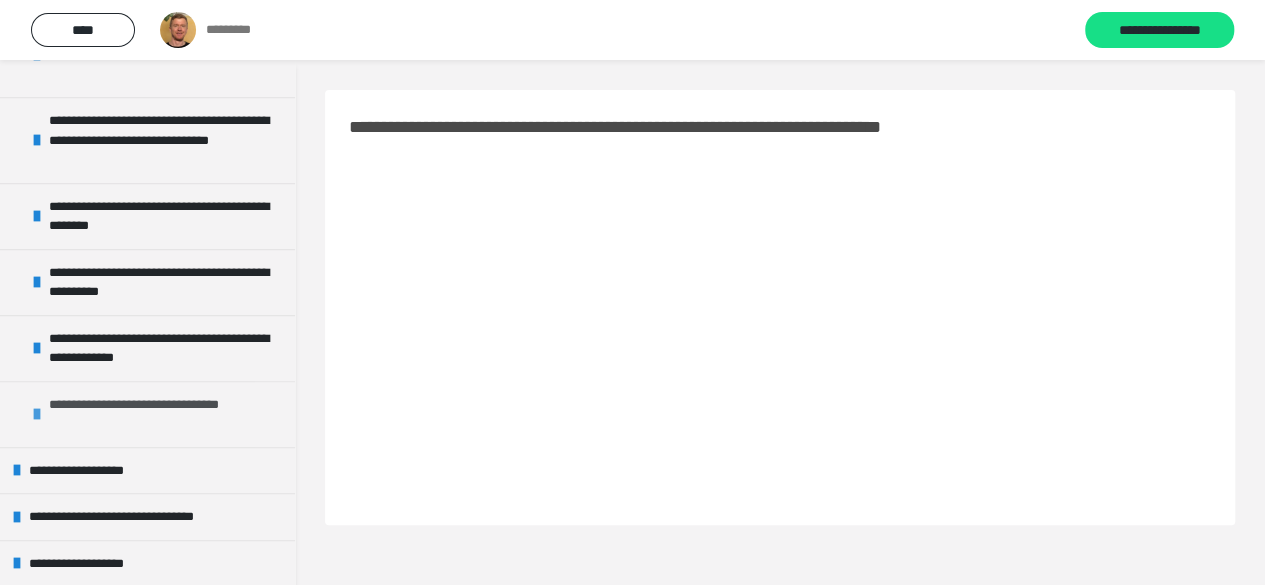 click on "**********" at bounding box center [159, 414] 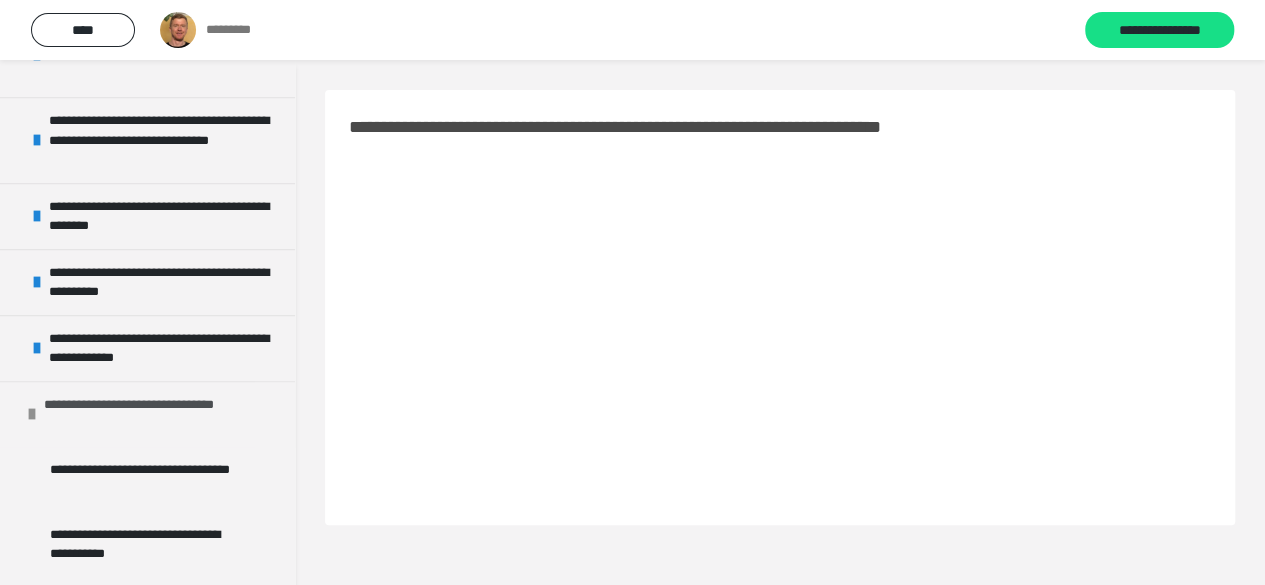 scroll, scrollTop: 794, scrollLeft: 0, axis: vertical 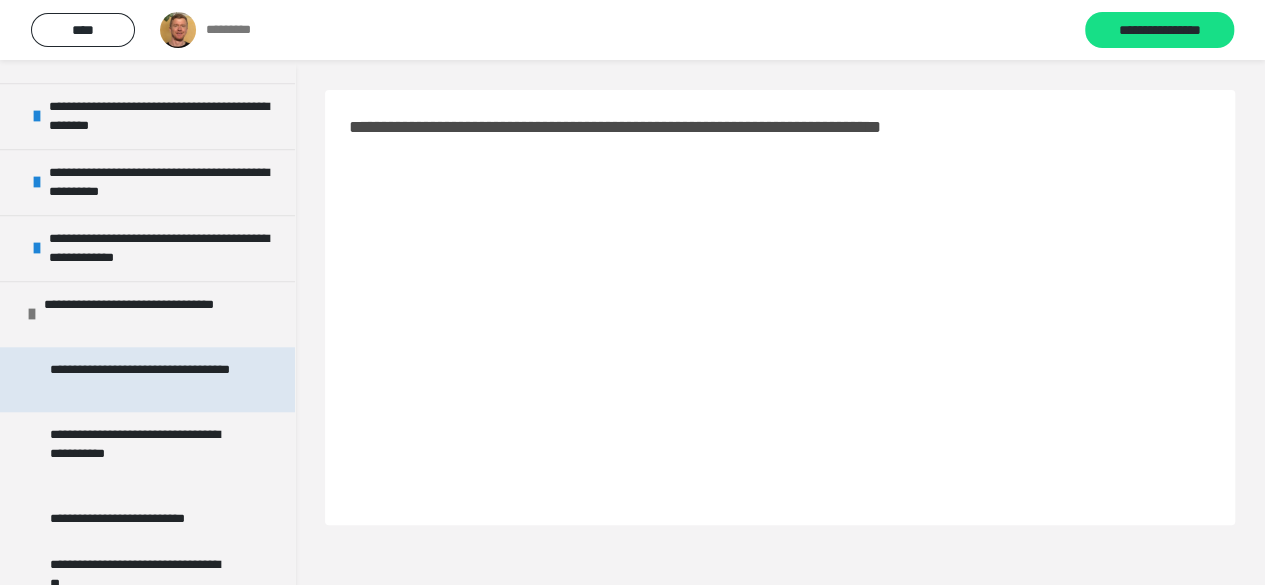 click on "**********" at bounding box center (142, 379) 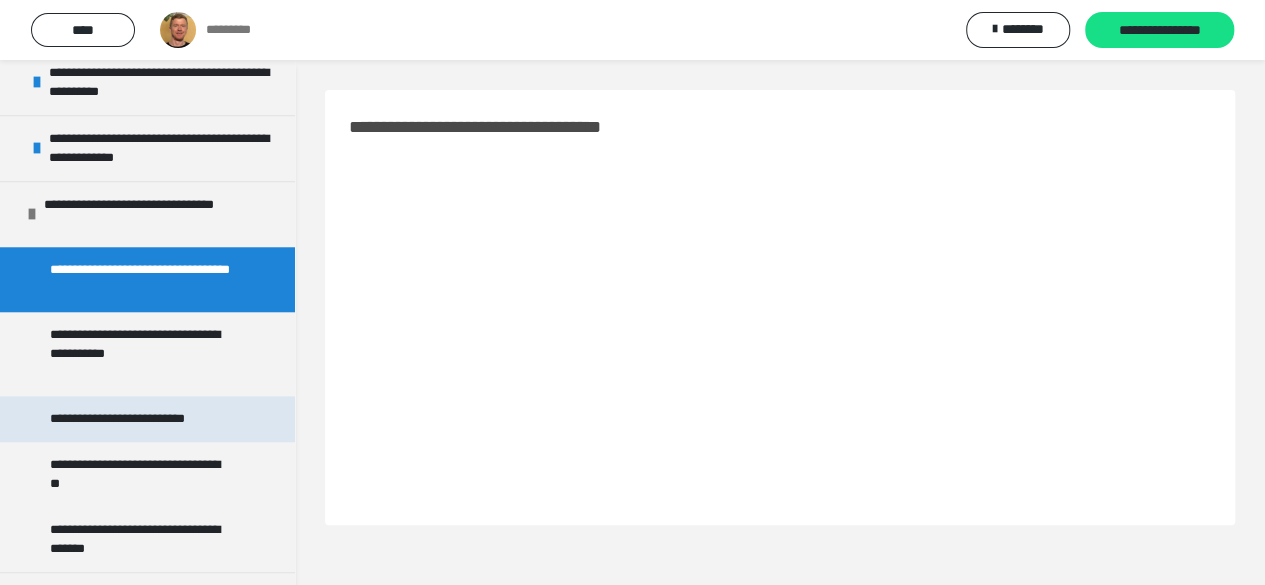 scroll, scrollTop: 994, scrollLeft: 0, axis: vertical 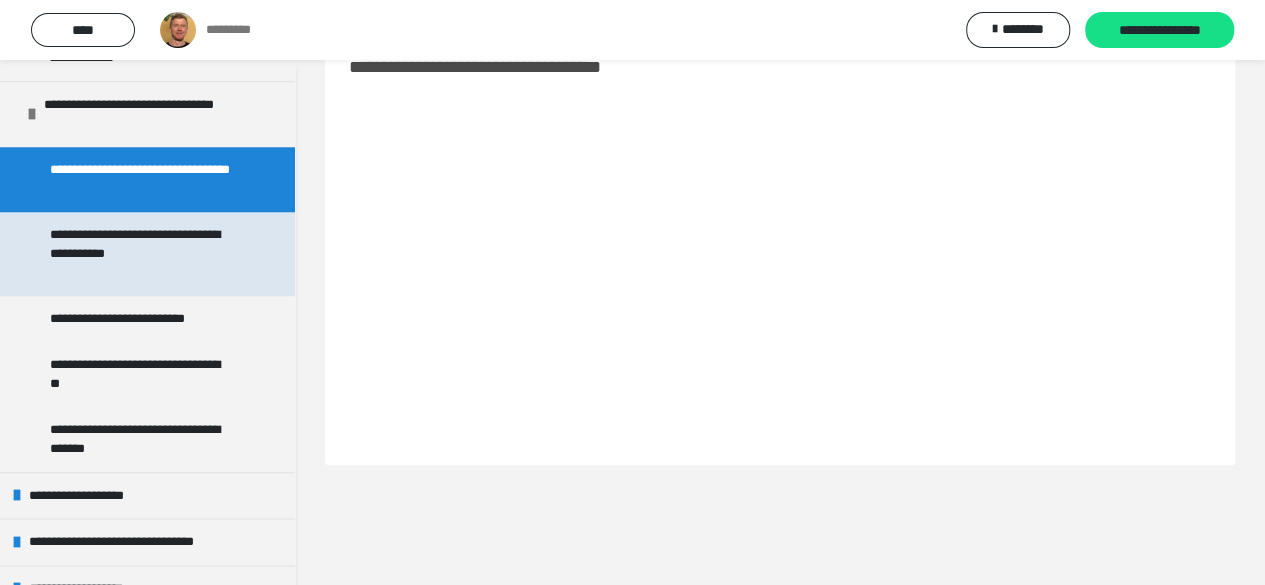 click on "**********" at bounding box center (142, 254) 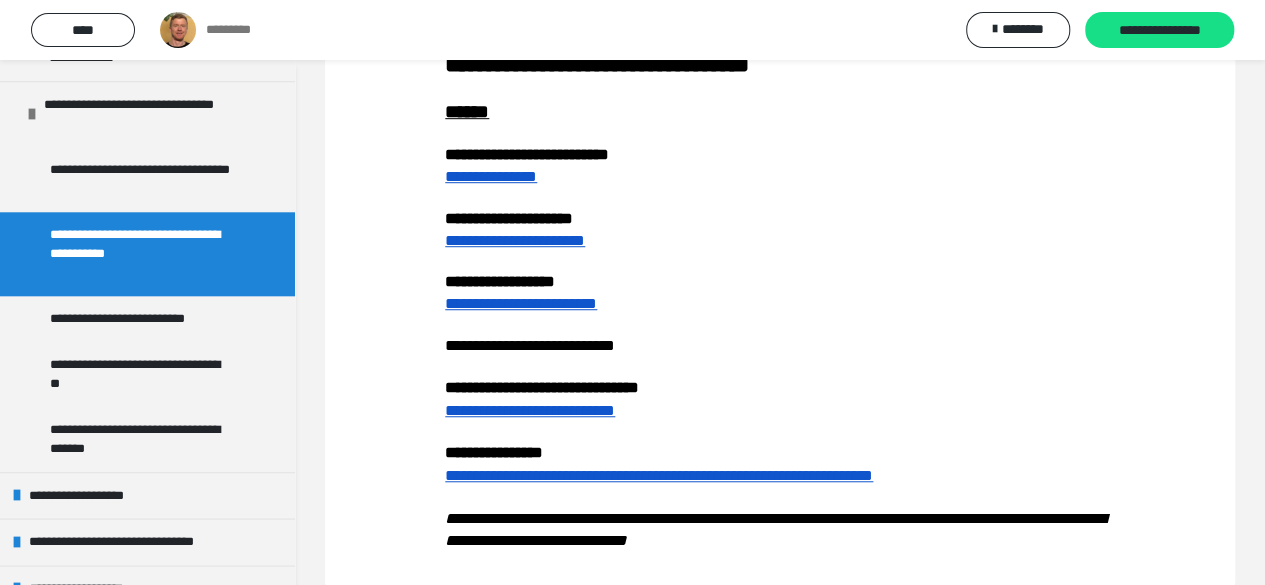 scroll, scrollTop: 590, scrollLeft: 0, axis: vertical 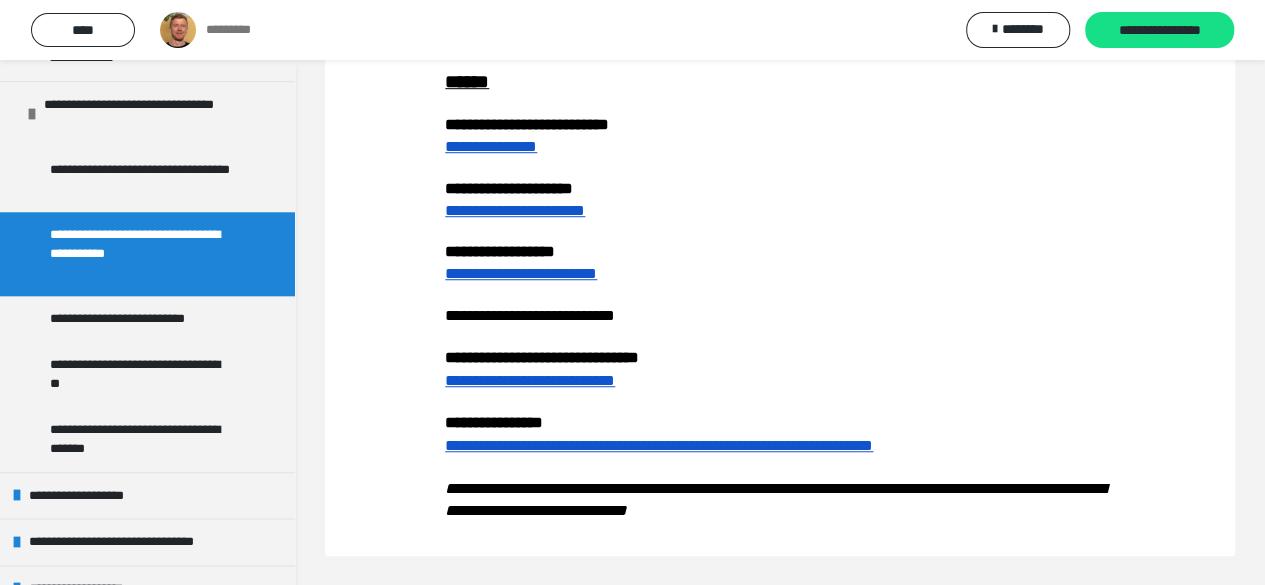 click on "**********" at bounding box center [659, 445] 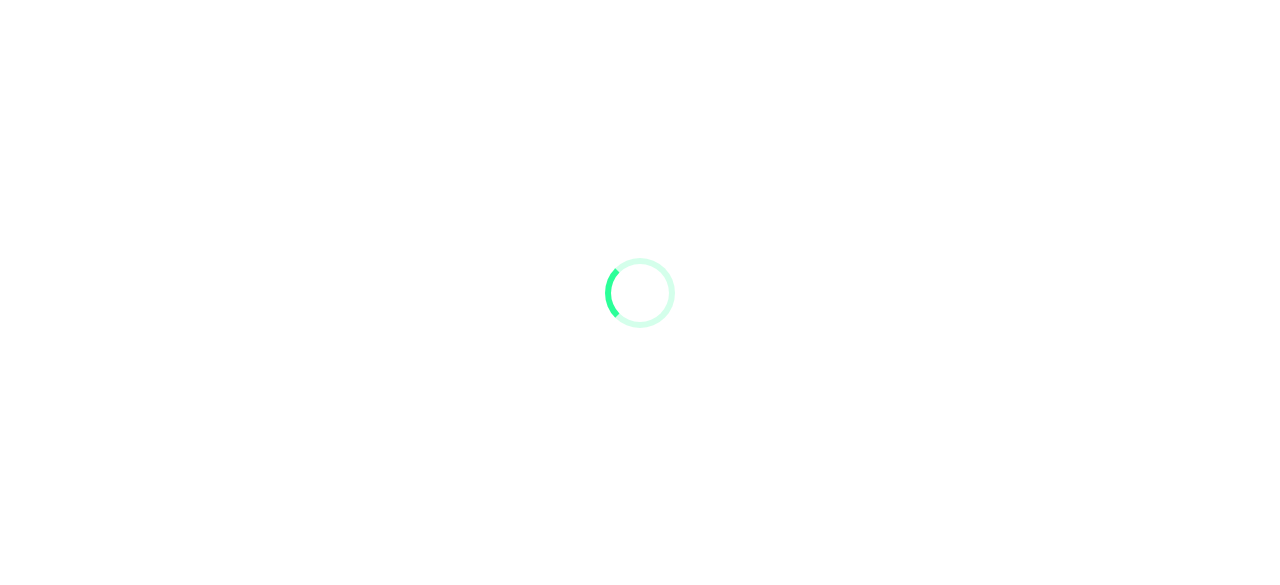 scroll, scrollTop: 0, scrollLeft: 0, axis: both 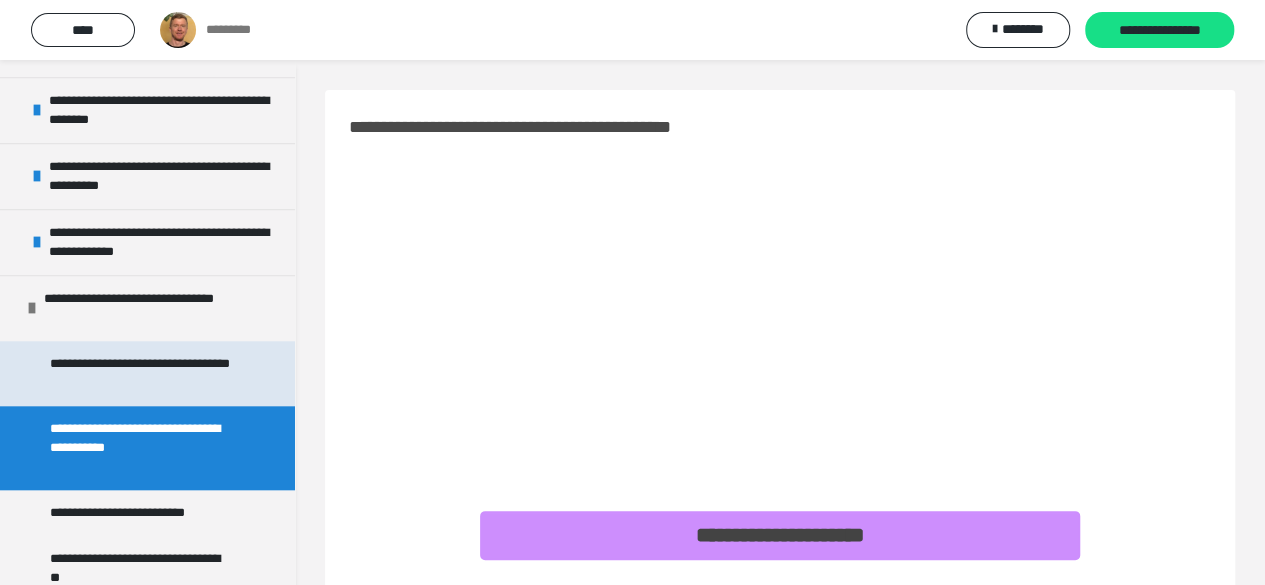 click on "**********" at bounding box center (142, 373) 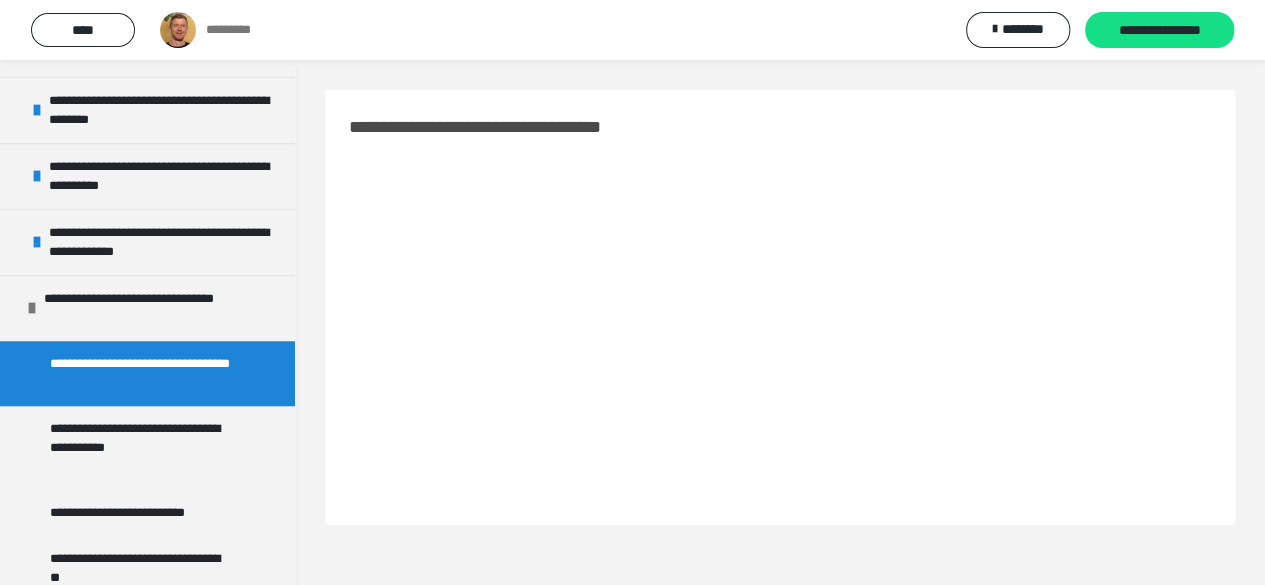 scroll, scrollTop: 60, scrollLeft: 0, axis: vertical 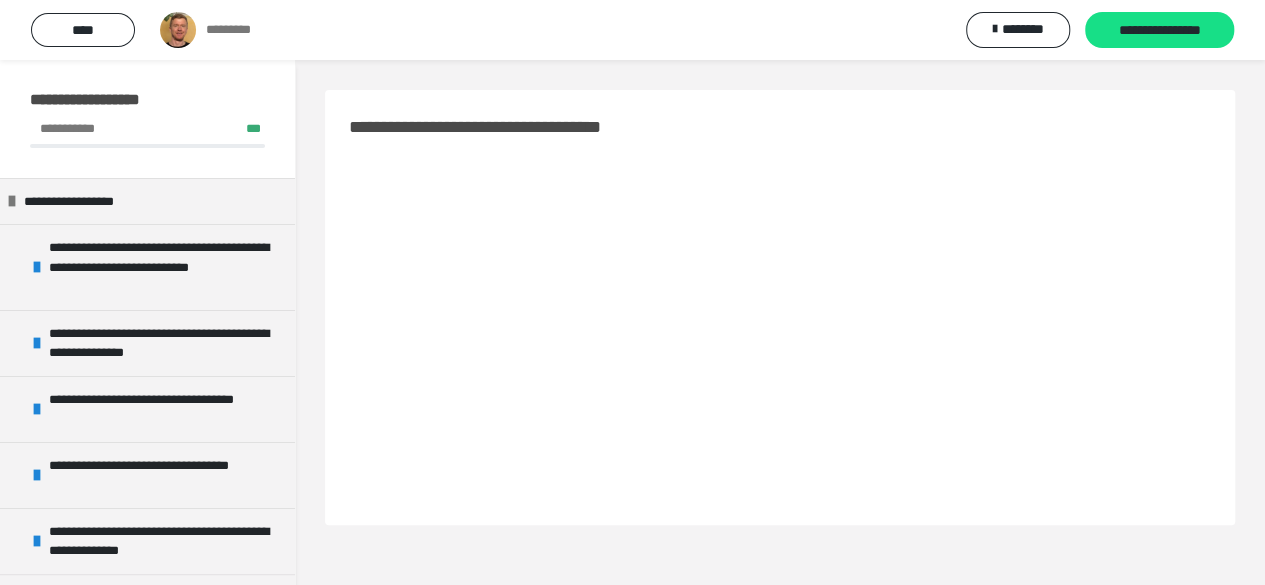 click on "**********" at bounding box center (780, 307) 